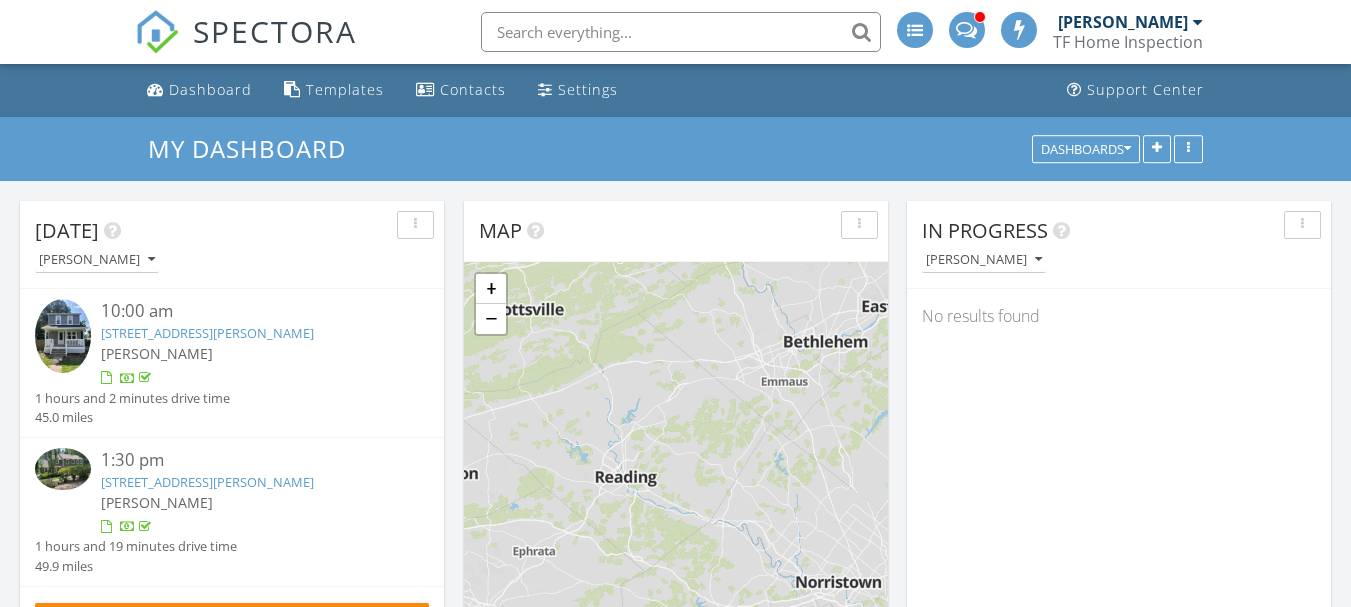 scroll, scrollTop: 0, scrollLeft: 0, axis: both 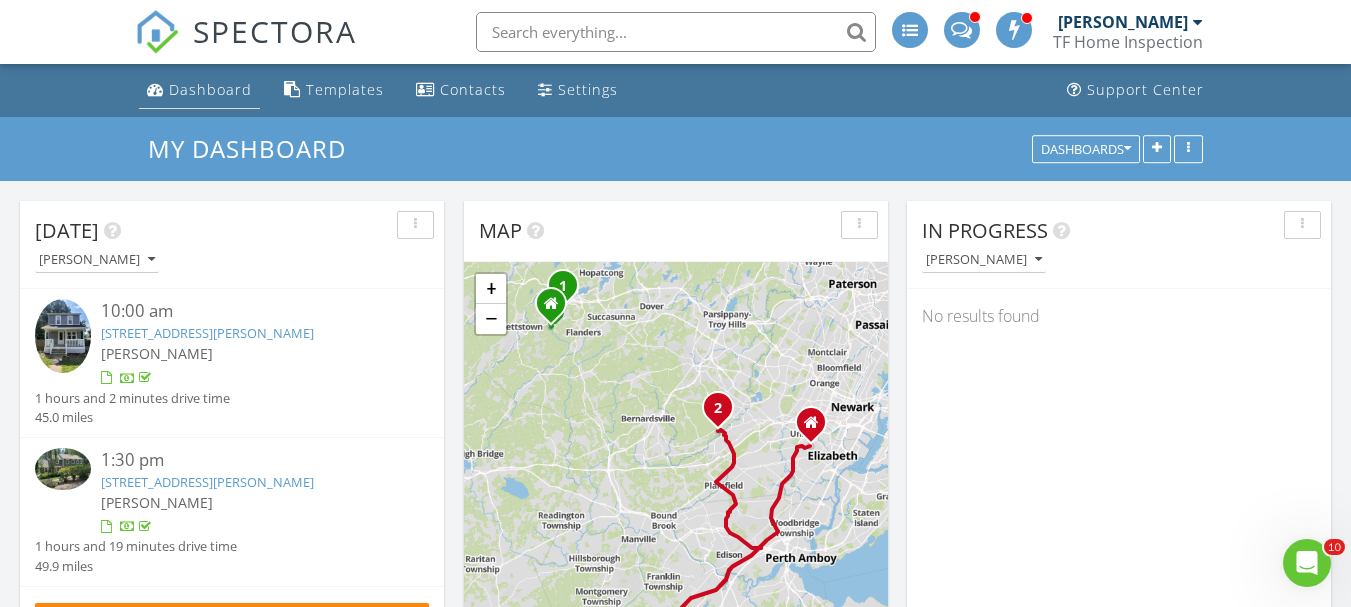 click on "Dashboard" at bounding box center (210, 89) 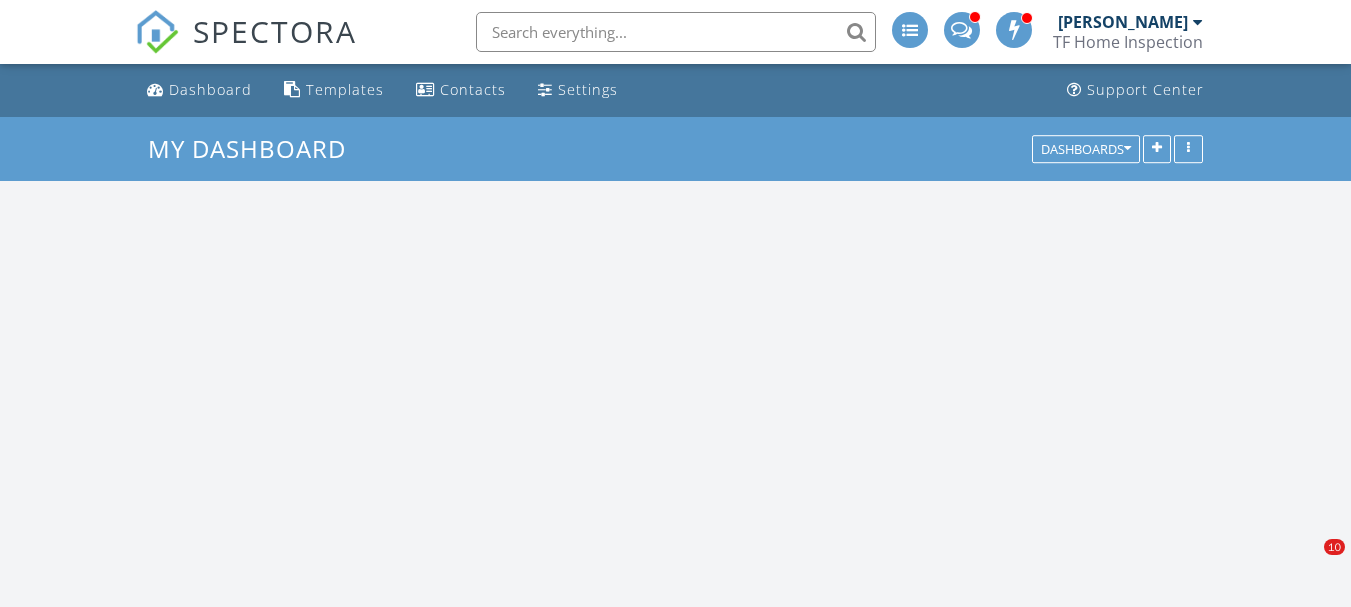scroll, scrollTop: 0, scrollLeft: 0, axis: both 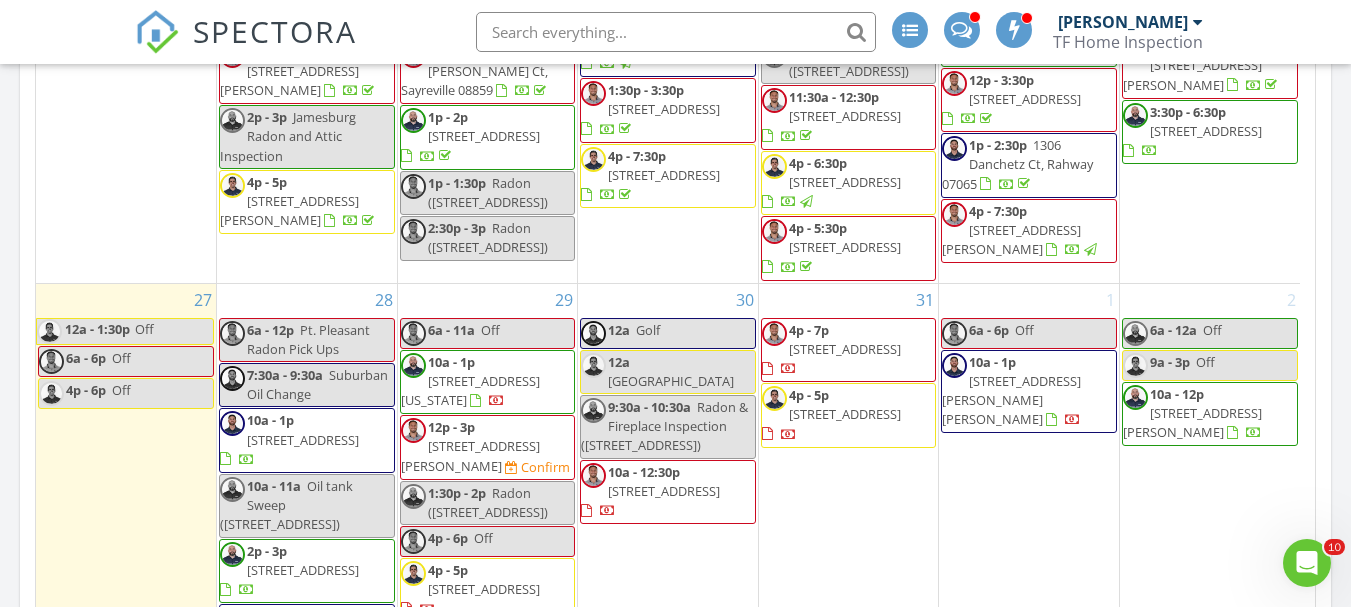 click on "Today
Sergio Garcia
6:00 am
Off
Sergio Garcia
New Inspection     New Quote         Map               + − Leaflet  |  © MapTiler   © OpenStreetMap contributors     Calendar                 July 2025 today list day week cal wk 4 wk month Sun Mon Tue Wed Thu Fri Sat 29
10a - 11a
434 Lawrence St 12, Perth Amboy 08861
12p - 3:30p
30 Cottage Pl, Garfield 07026
2p - 5:30p
5 Woodward Dr, Montgomery 08502
30
10a - 12:30p" at bounding box center (675, -9) 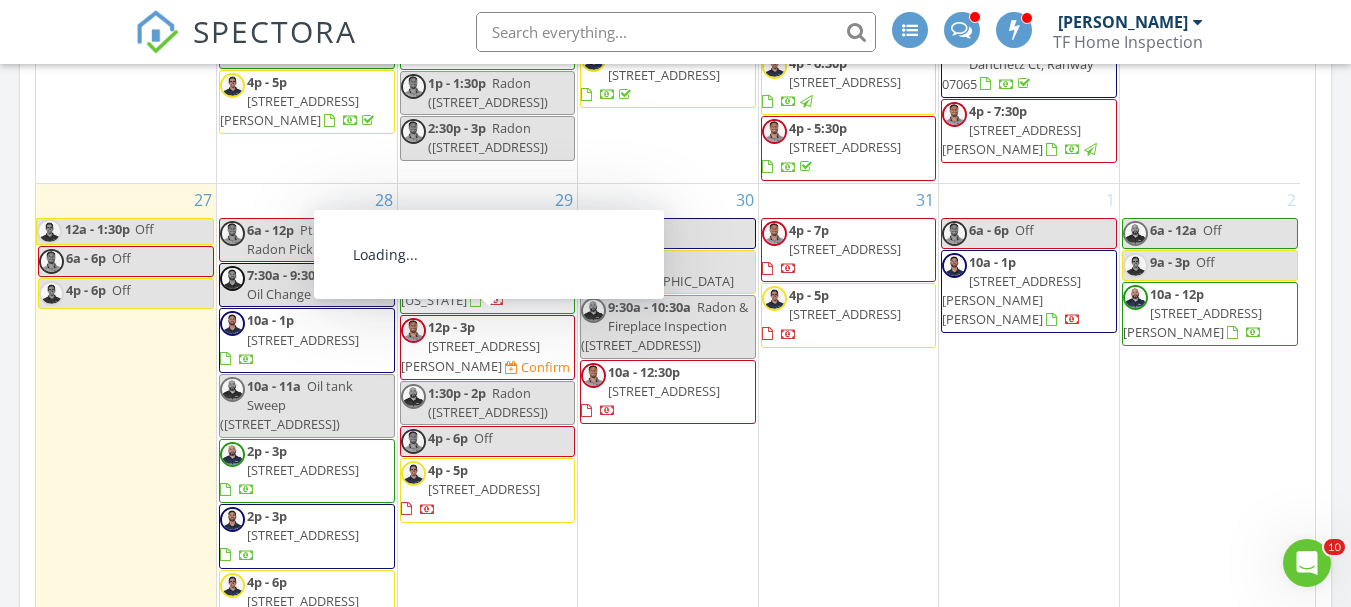 scroll, scrollTop: 1200, scrollLeft: 0, axis: vertical 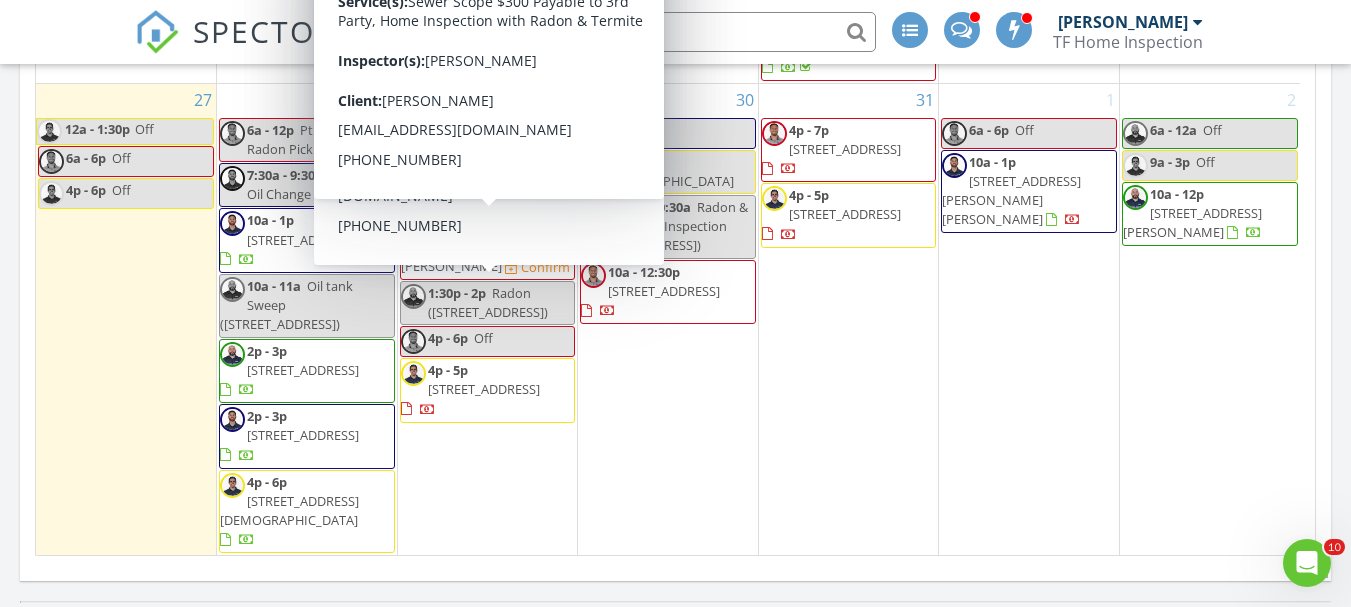 click on "Today
Sergio Garcia
6:00 am
Off
Sergio Garcia
New Inspection     New Quote         Map               + − Leaflet  |  © MapTiler   © OpenStreetMap contributors     Calendar                 July 2025 today list day week cal wk 4 wk month Sun Mon Tue Wed Thu Fri Sat 29
10a - 11a
434 Lawrence St 12, Perth Amboy 08861
12p - 3:30p
30 Cottage Pl, Garfield 07026
2p - 5:30p
5 Woodward Dr, Montgomery 08502
30
10a - 12:30p" at bounding box center (675, -209) 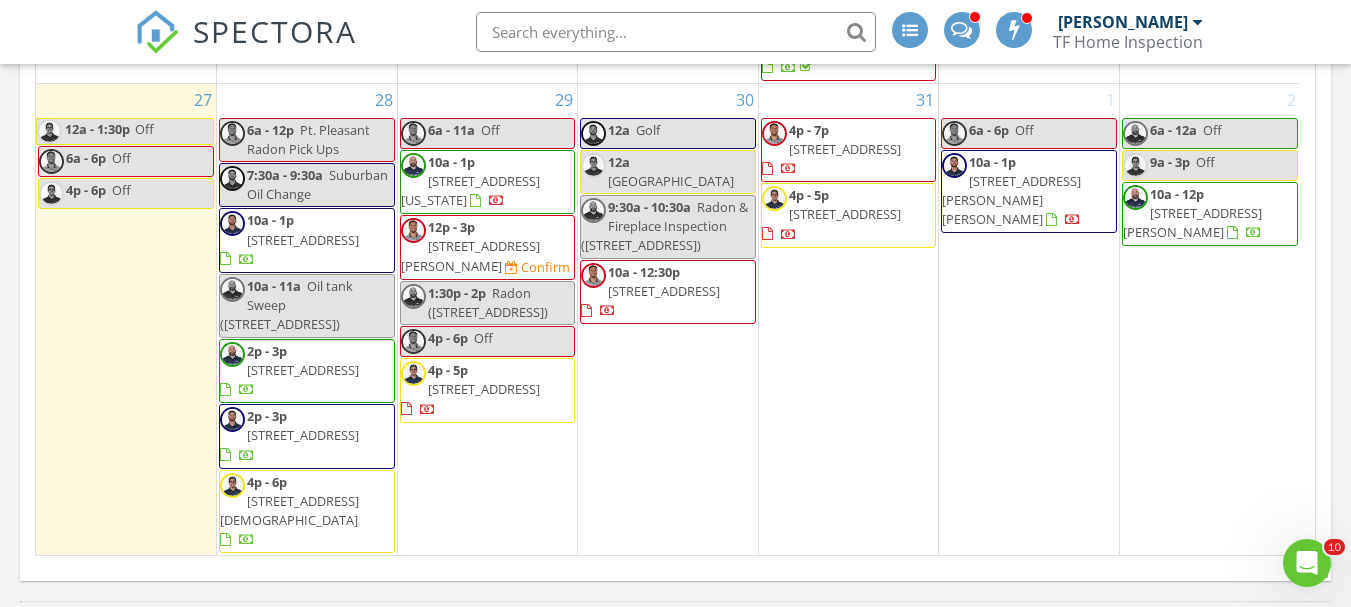 click on "30
12a
Golf
12a
Trenton
9:30a - 10:30a
Radon & Fireplace Inspection (52 Netcong Rd, Mount Olive)
10a - 12:30p
5338 Berkshire Valley Rd, Jefferson 07438" at bounding box center (668, 320) 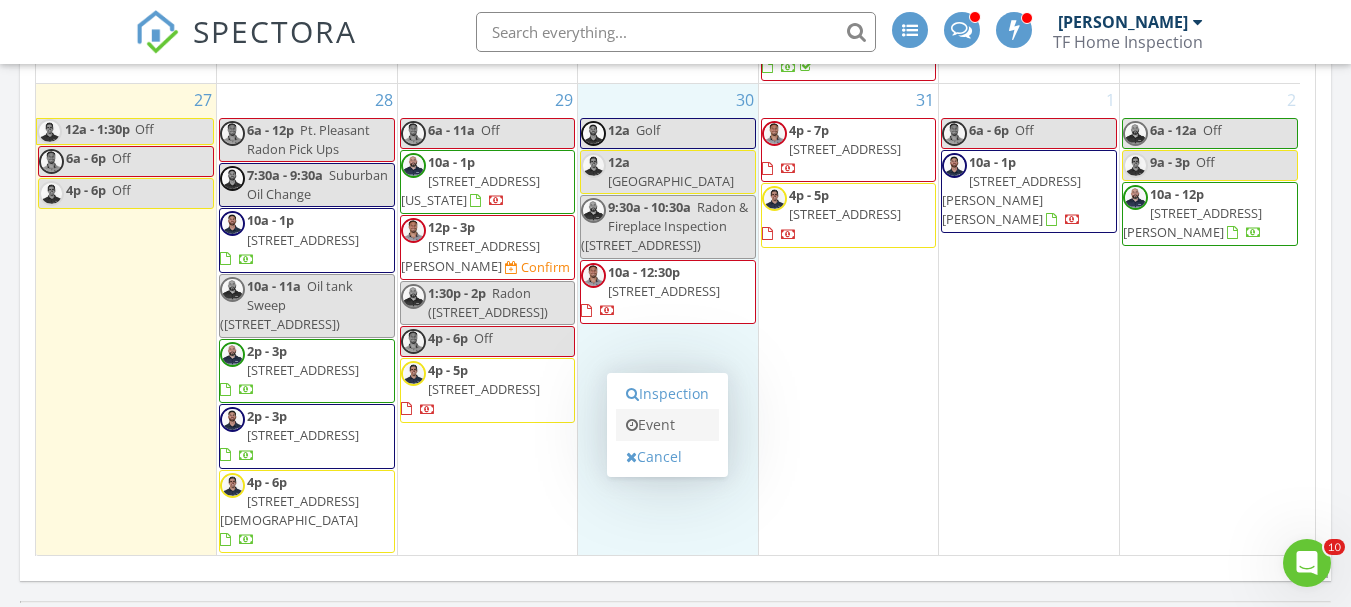 click on "Event" at bounding box center (667, 425) 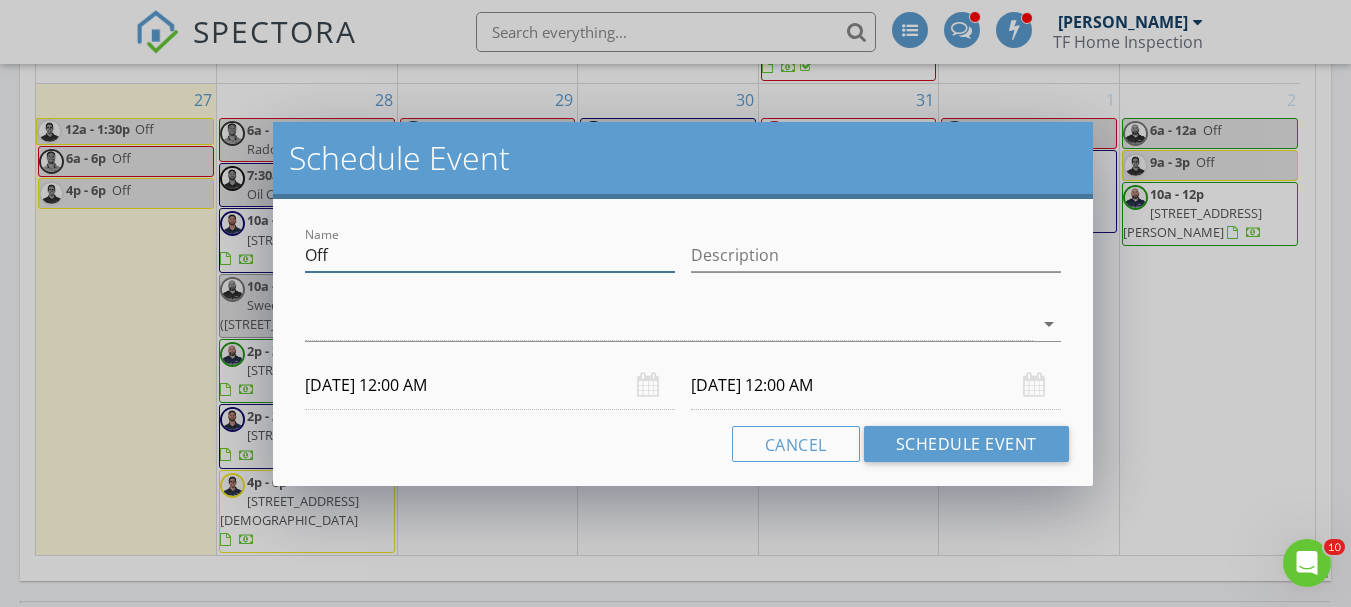click on "Off" at bounding box center [490, 255] 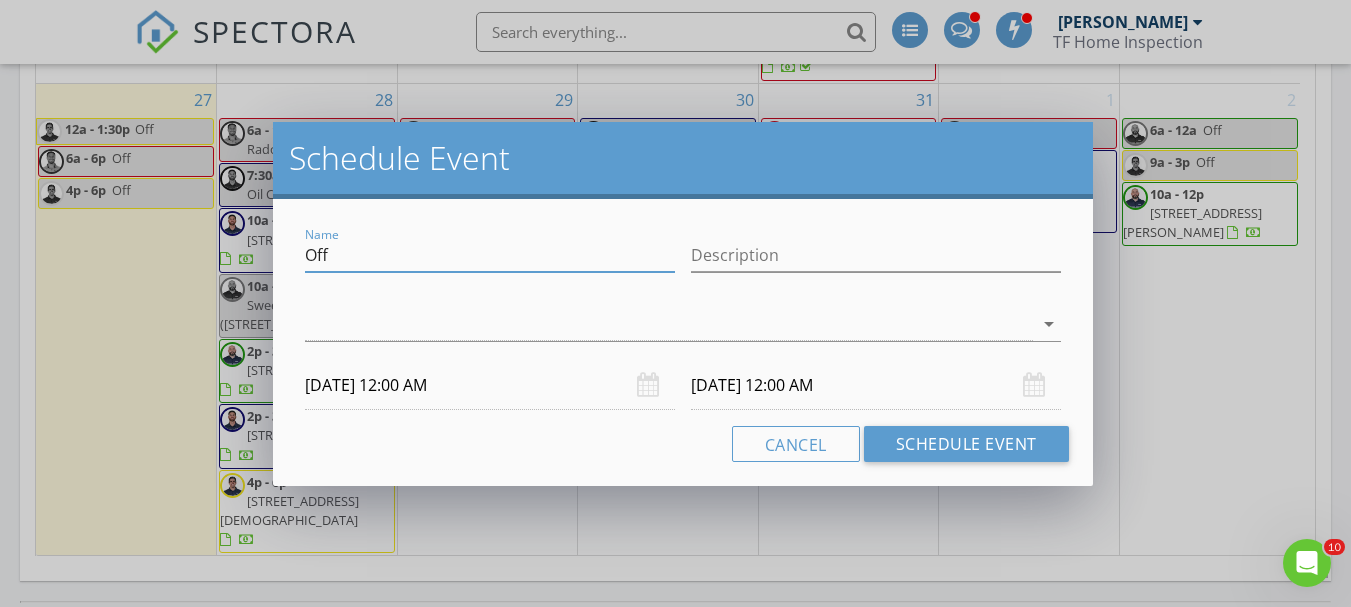 click on "Off" at bounding box center (490, 255) 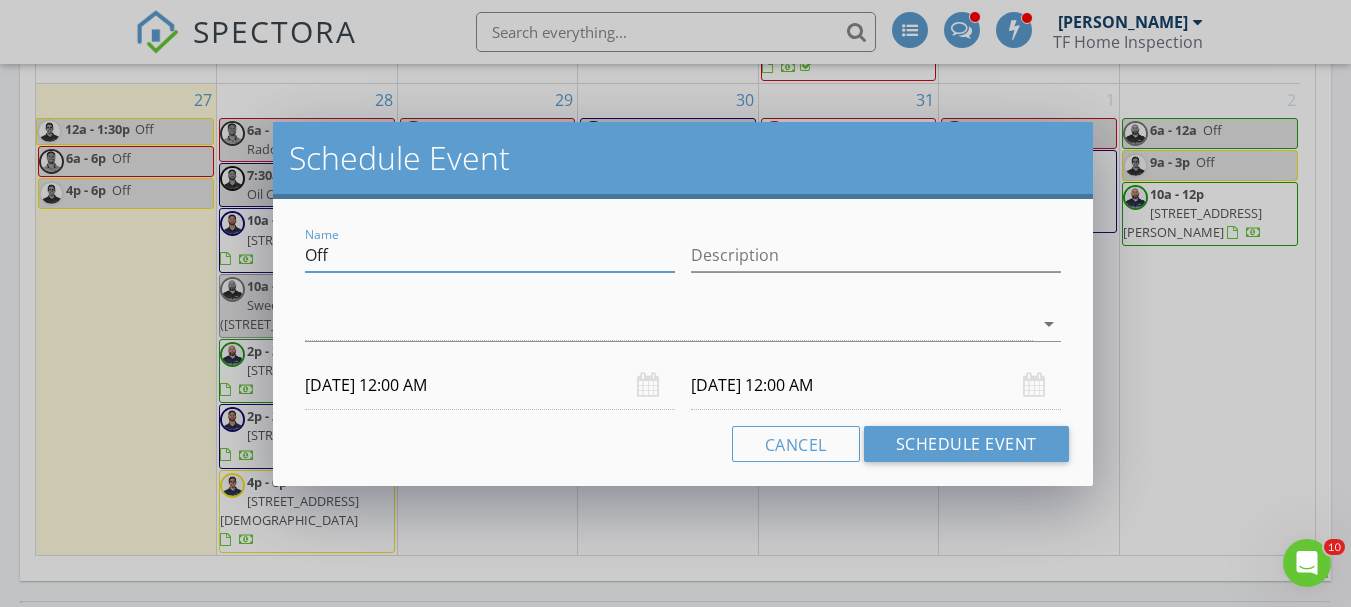 click on "Schedule Event   Name Off   Description     arrow_drop_down   07/30/2025 12:00 AM   07/31/2025 12:00 AM         Cancel   Schedule Event" at bounding box center [675, 303] 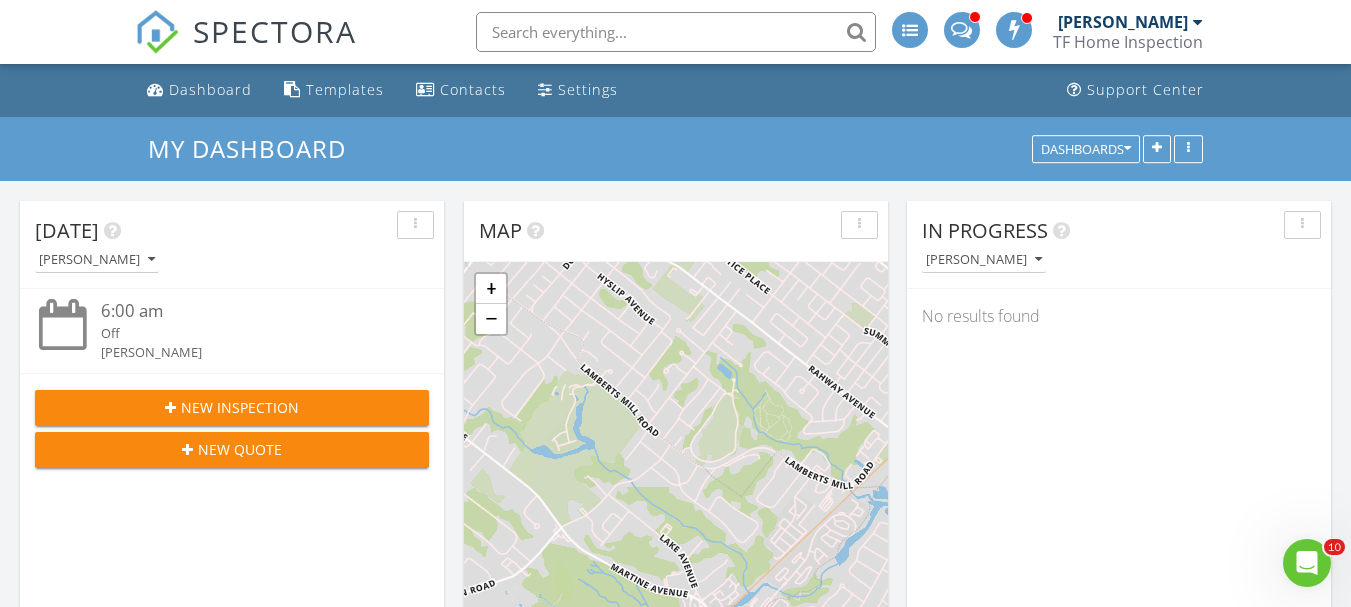 scroll, scrollTop: 600, scrollLeft: 0, axis: vertical 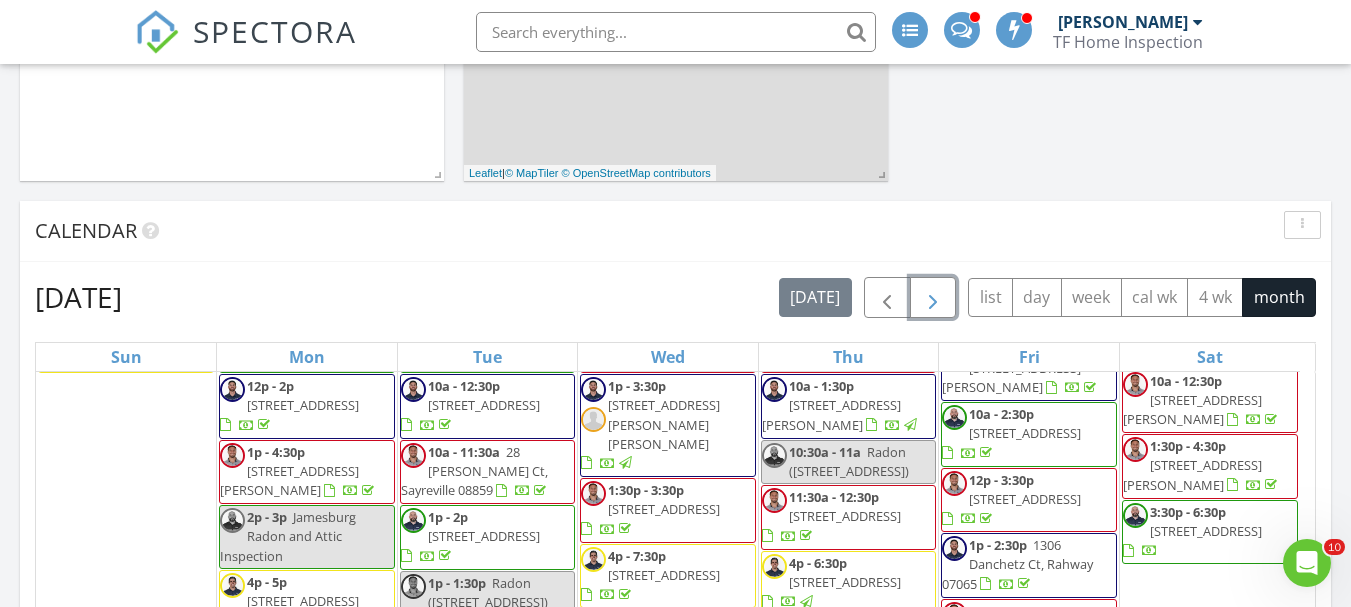 click at bounding box center (933, 297) 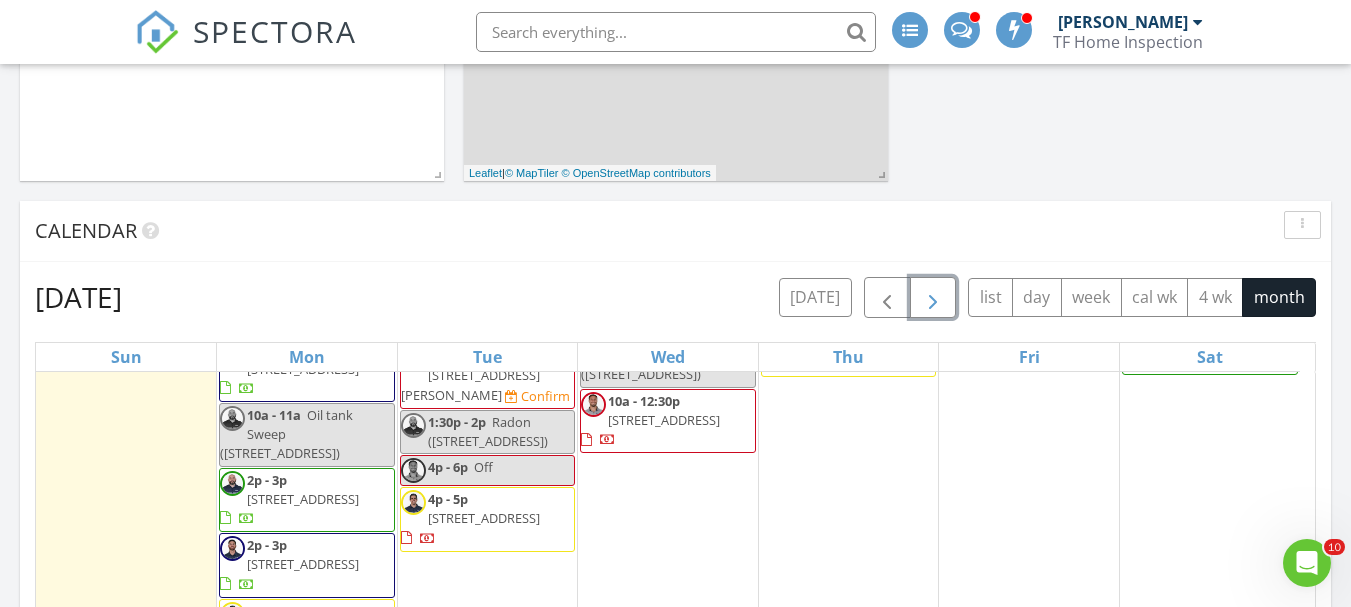 scroll, scrollTop: 0, scrollLeft: 0, axis: both 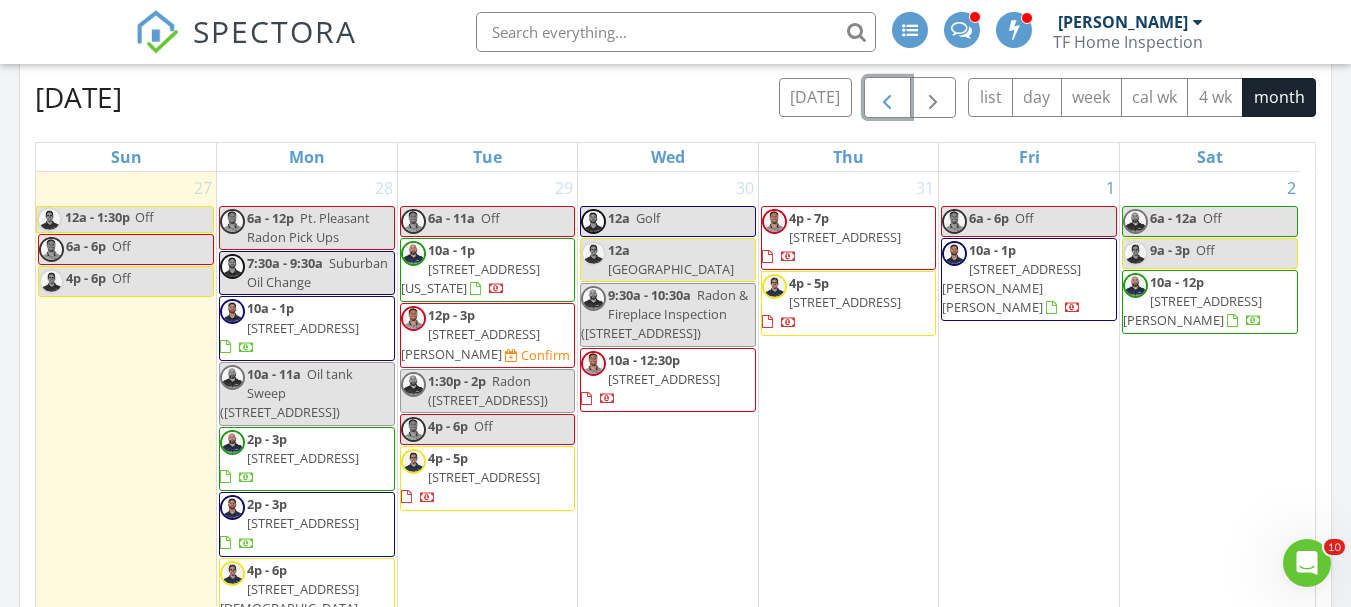 click at bounding box center [887, 98] 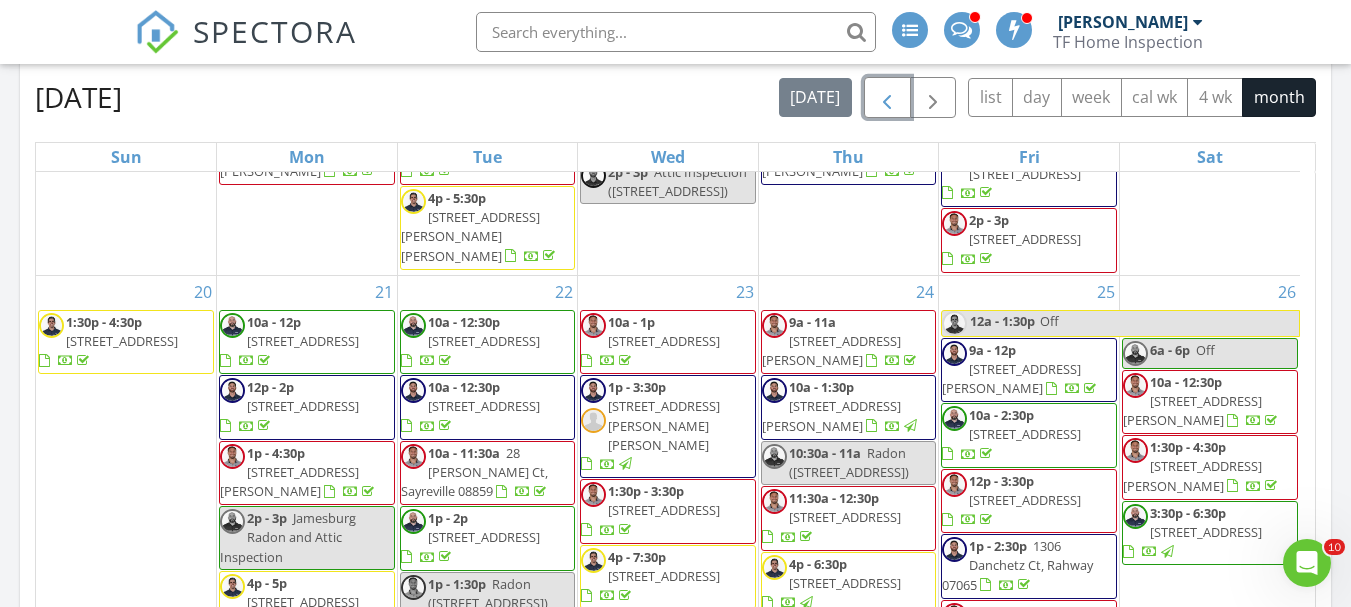 scroll, scrollTop: 1301, scrollLeft: 0, axis: vertical 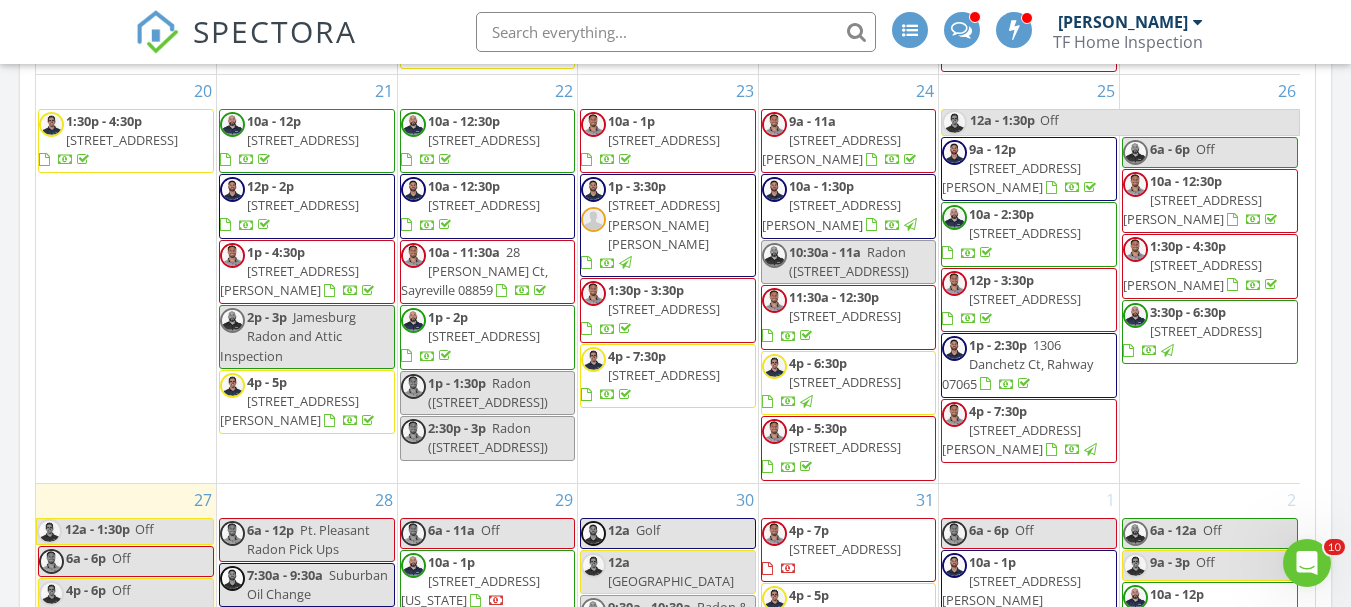 click on "83 W 38th St, Bayonne 07002" at bounding box center (1025, 299) 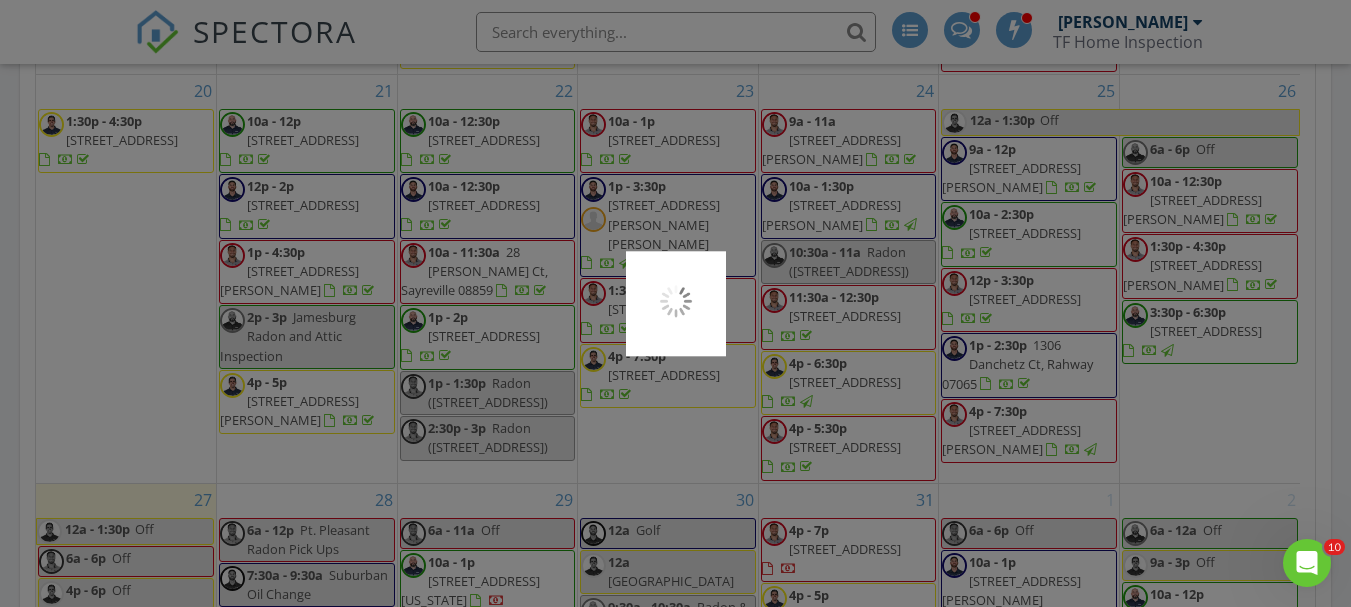click at bounding box center (675, 303) 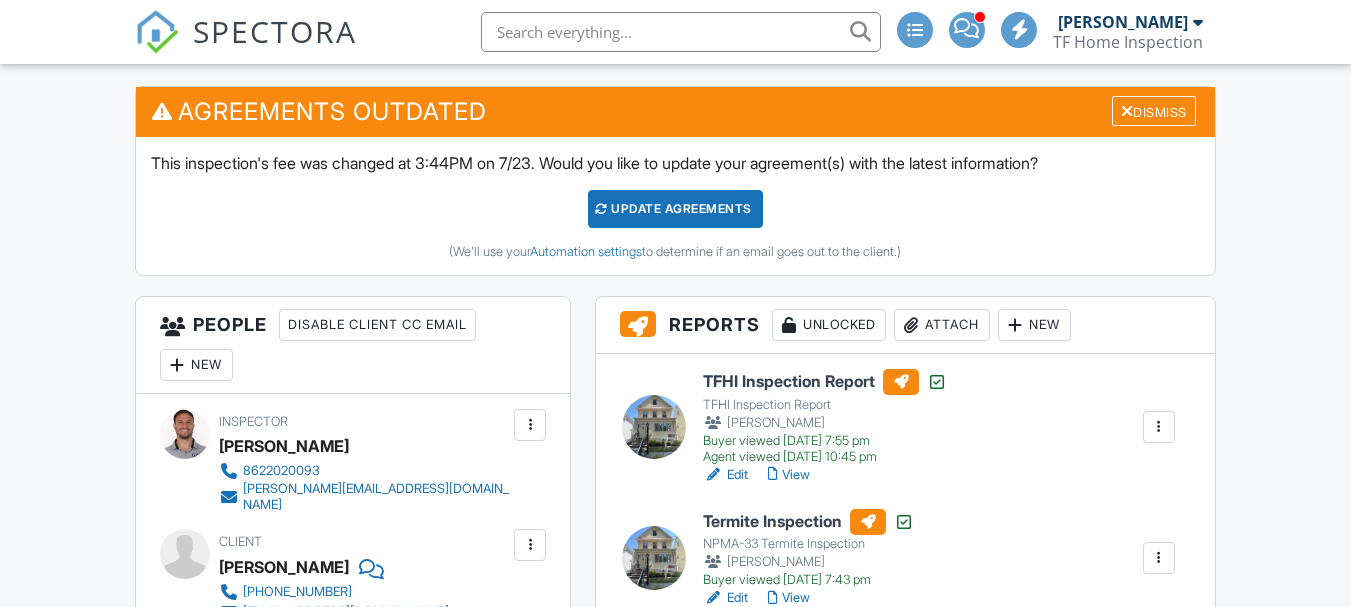 scroll, scrollTop: 500, scrollLeft: 0, axis: vertical 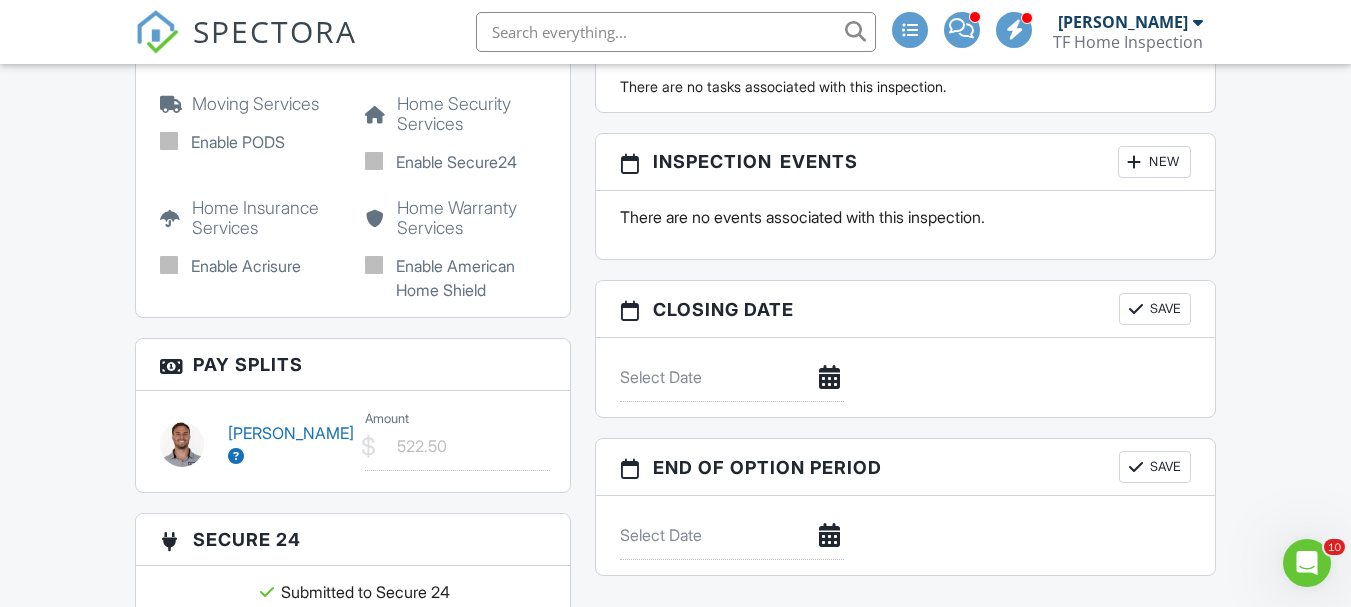click at bounding box center [1135, 162] 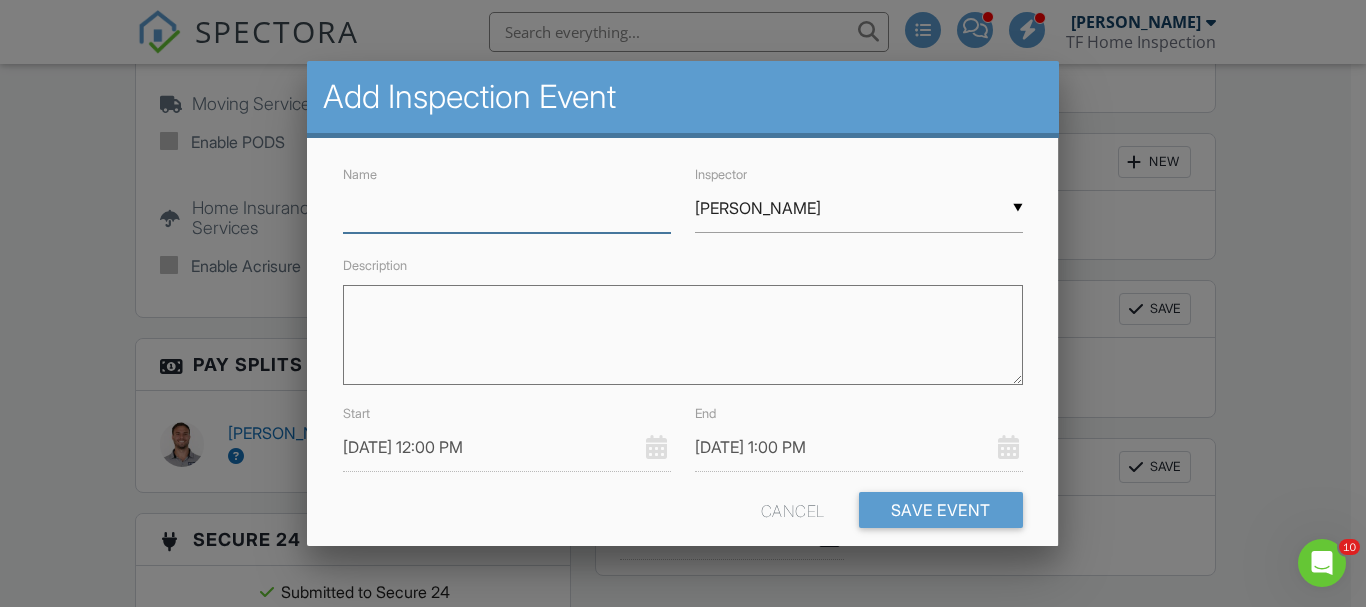 click on "Name" at bounding box center (507, 208) 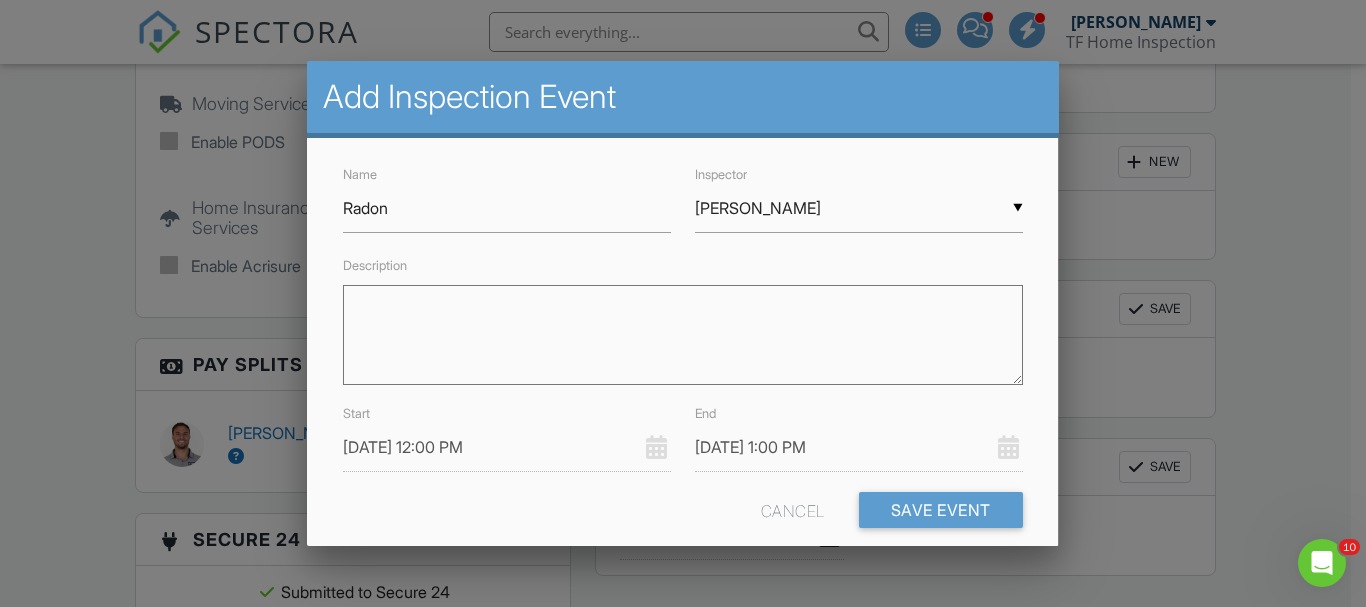 click on "▼ [PERSON_NAME] [PERSON_NAME] [PERSON_NAME] [PERSON_NAME] [PERSON_NAME] [PERSON_NAME] [PERSON_NAME]
[PERSON_NAME]
[PERSON_NAME]
[PERSON_NAME]
[PERSON_NAME]" at bounding box center [859, 208] 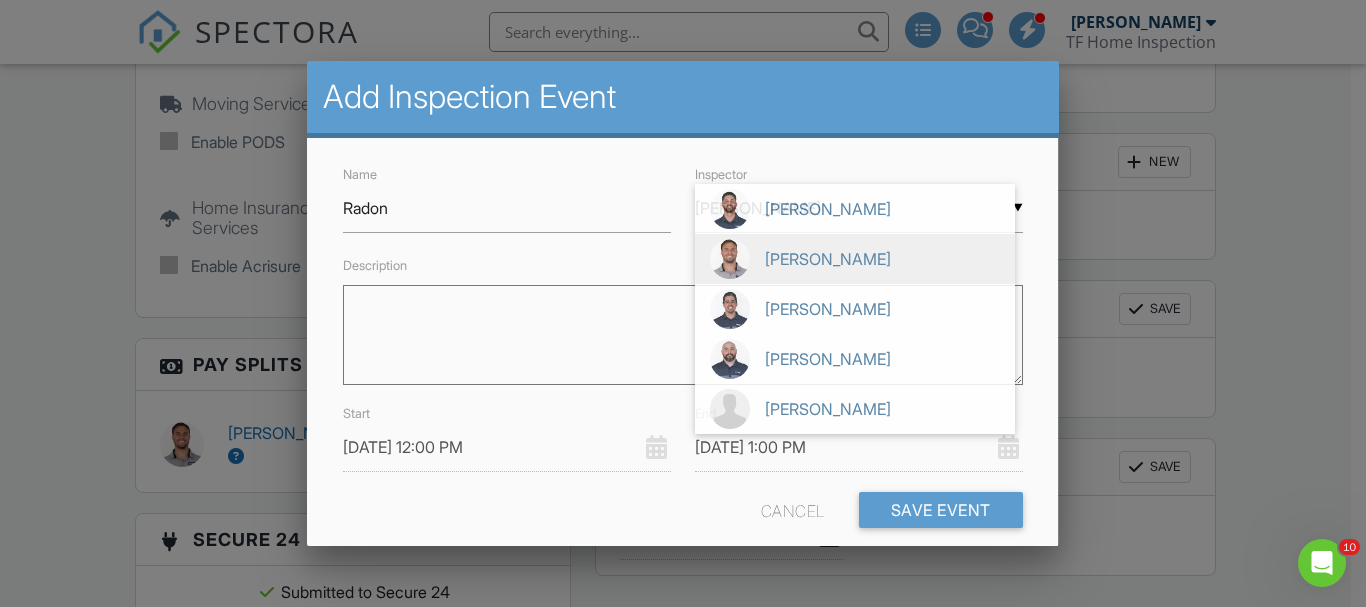 click on "[PERSON_NAME]" at bounding box center [855, 259] 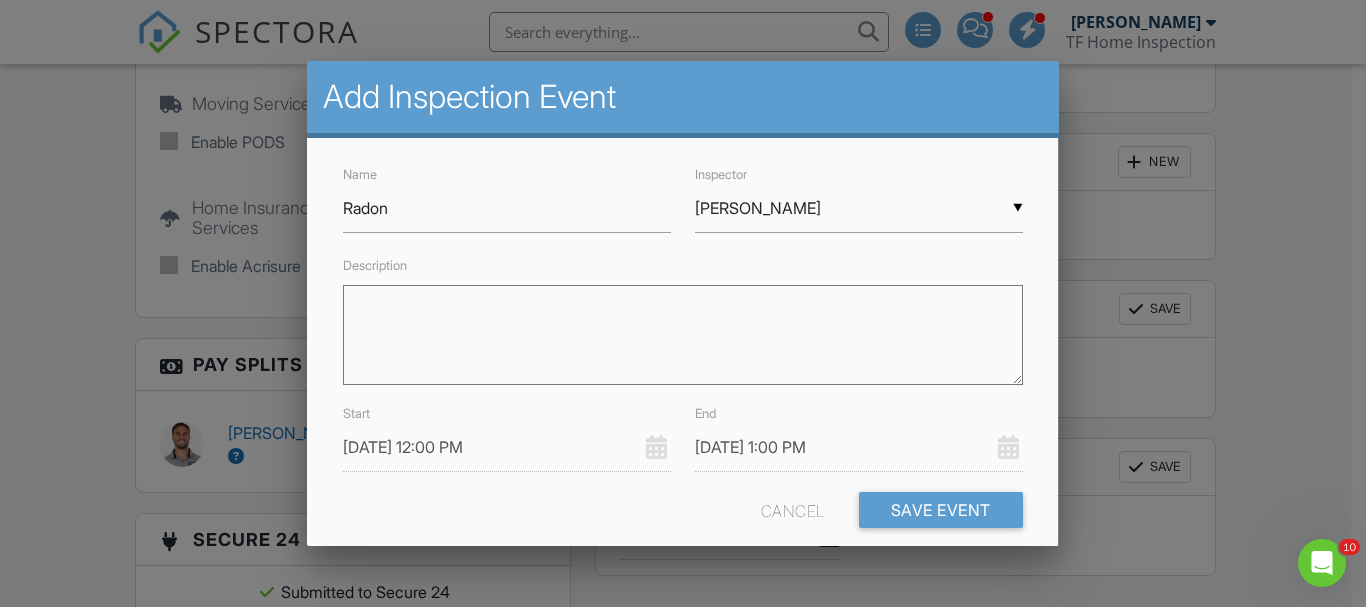 click on "Add Inspection Event" at bounding box center (682, 99) 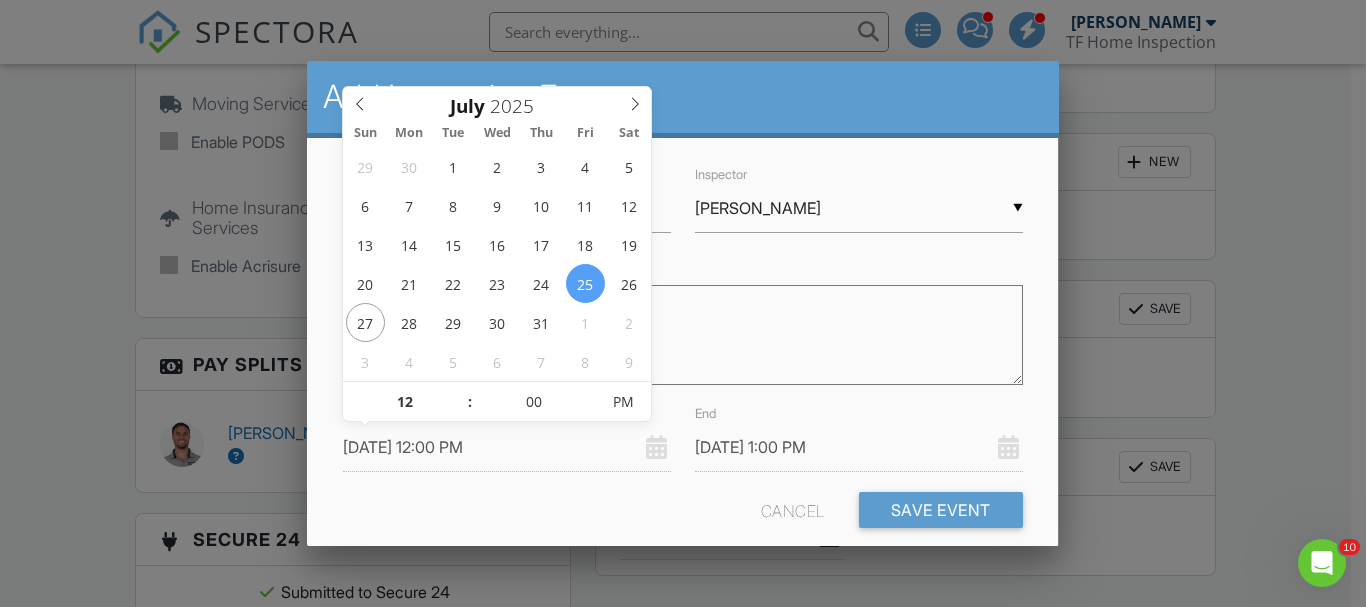 click on "[DATE] 12:00 PM" at bounding box center [507, 447] 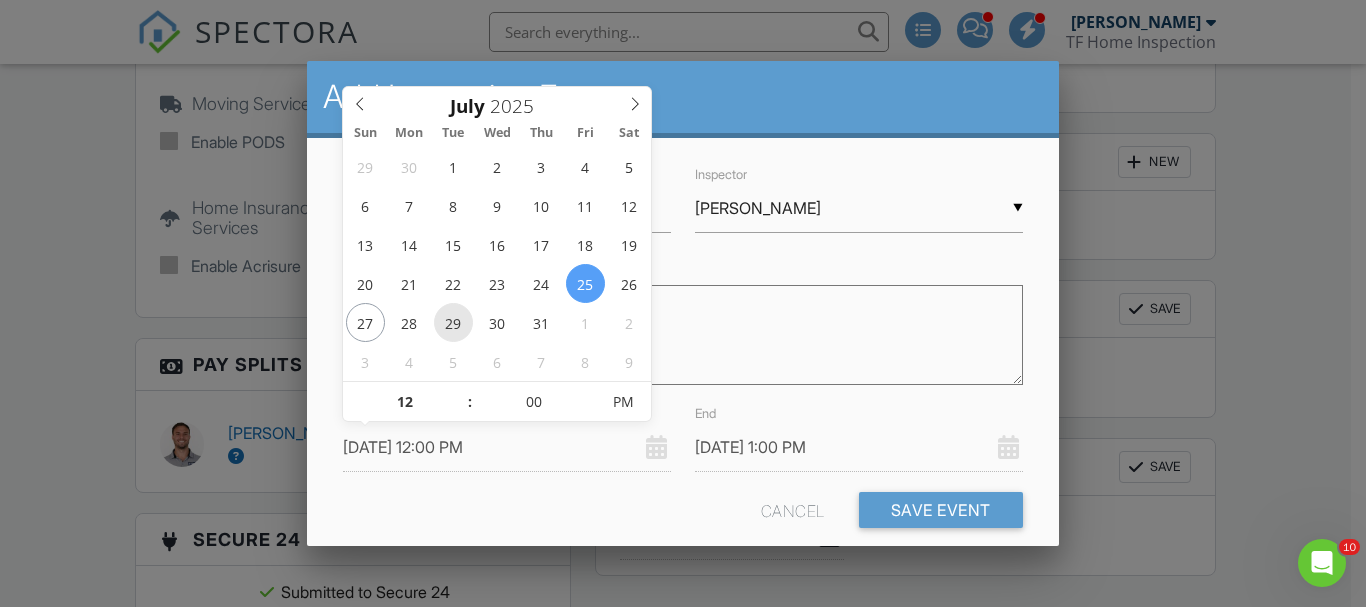 type on "[DATE] 12:00 PM" 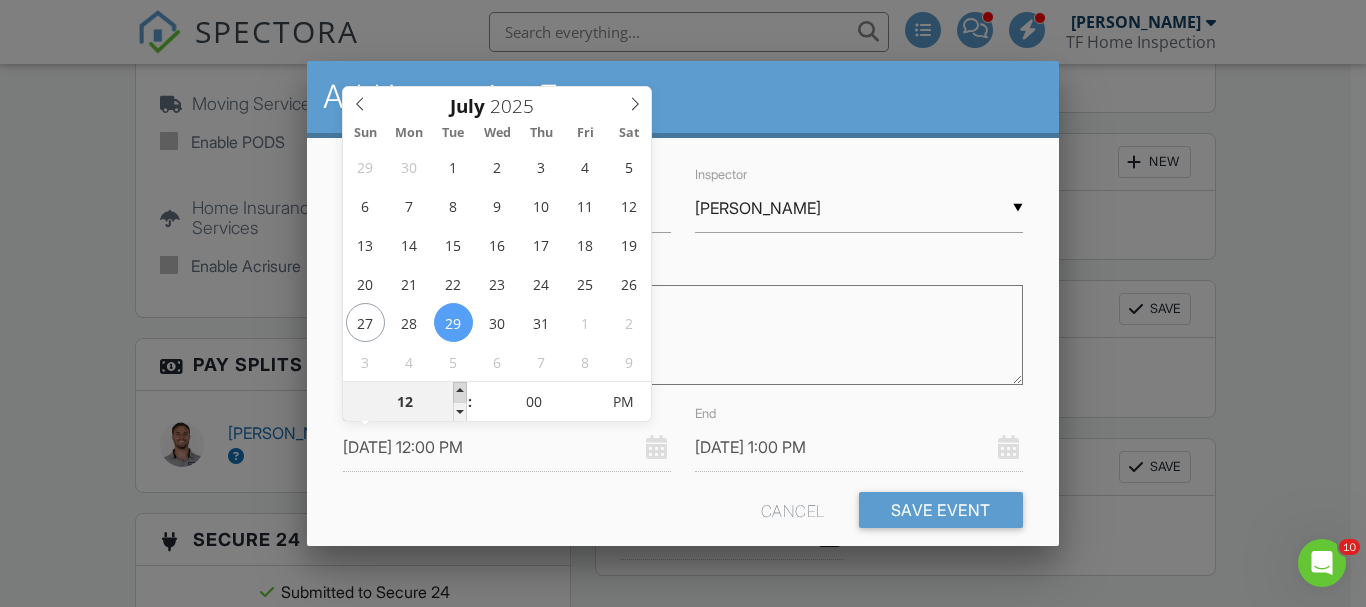 type on "[DATE] 1:00 PM" 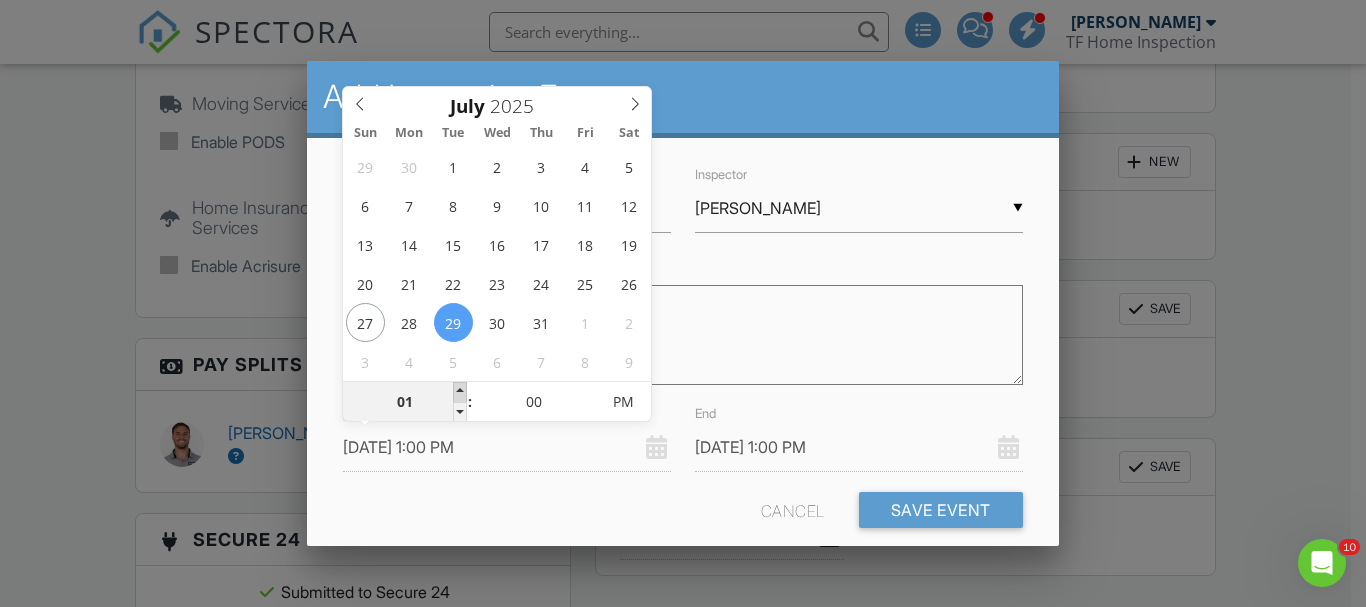 click at bounding box center [460, 392] 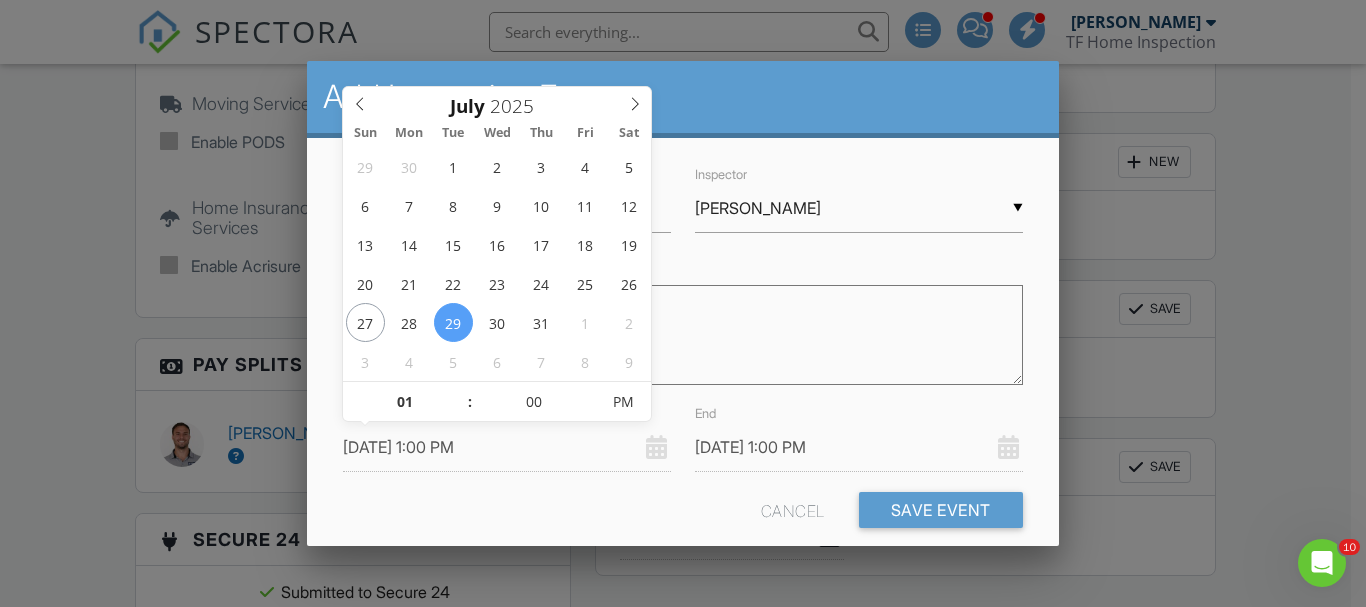 type on "[DATE] 2:00 PM" 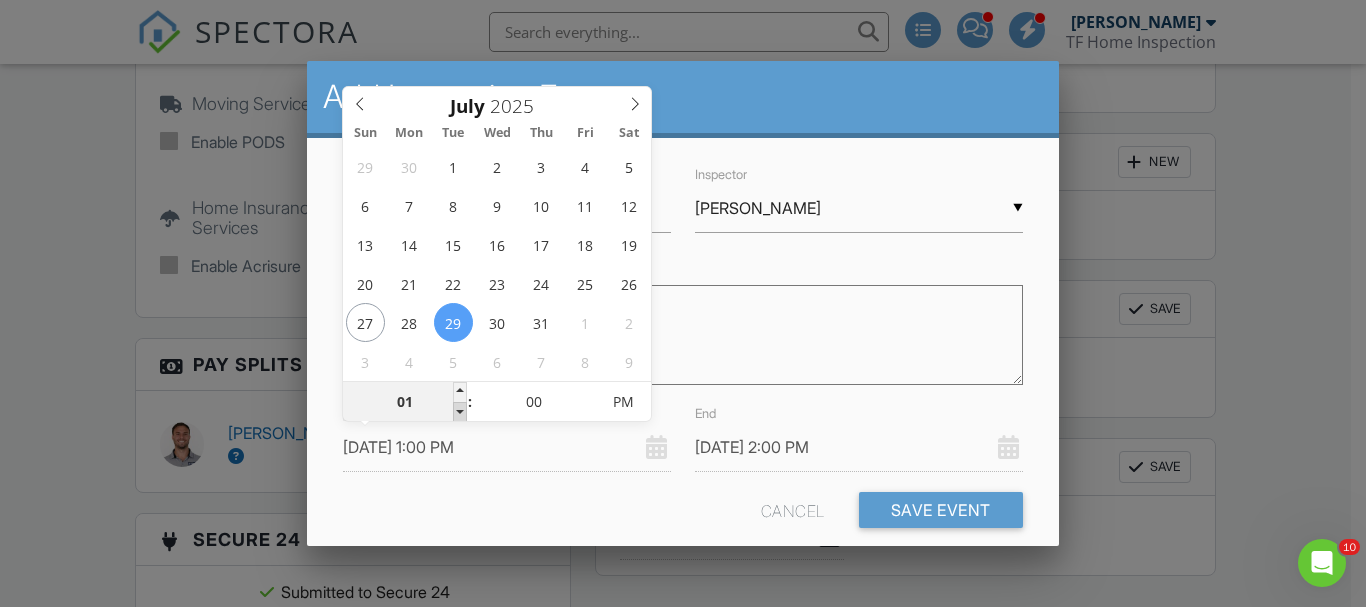 type on "[DATE] 12:00 PM" 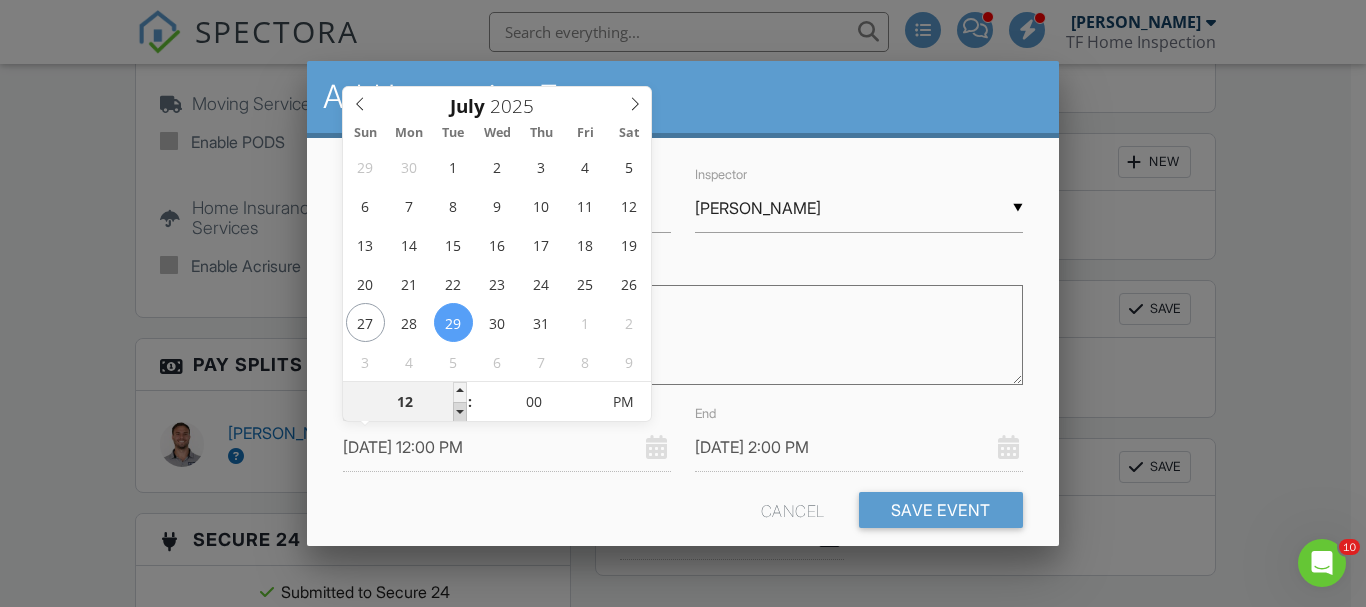 click at bounding box center [460, 412] 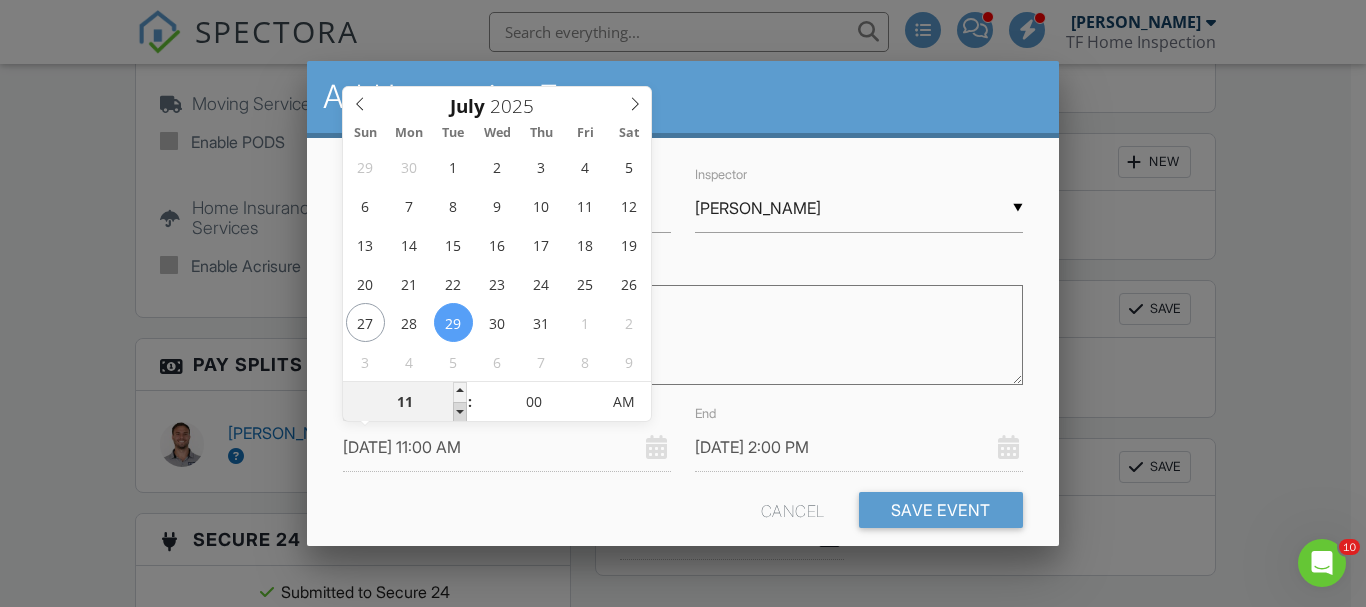 click at bounding box center (460, 412) 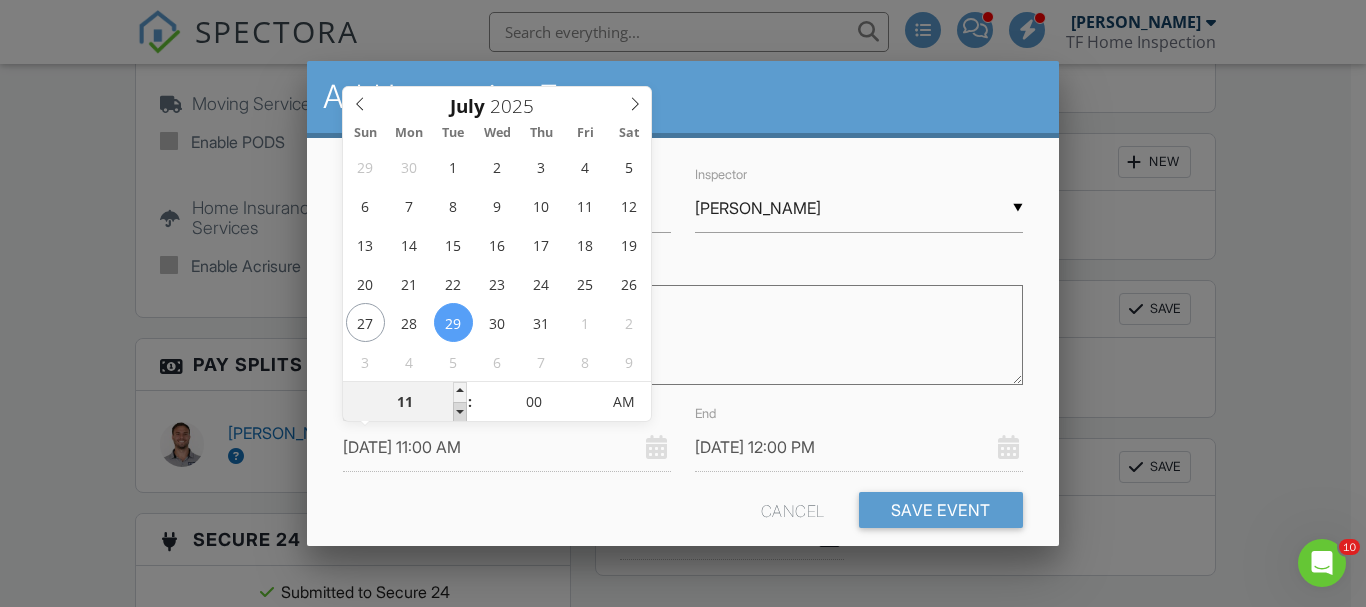 type on "[DATE] 10:00 AM" 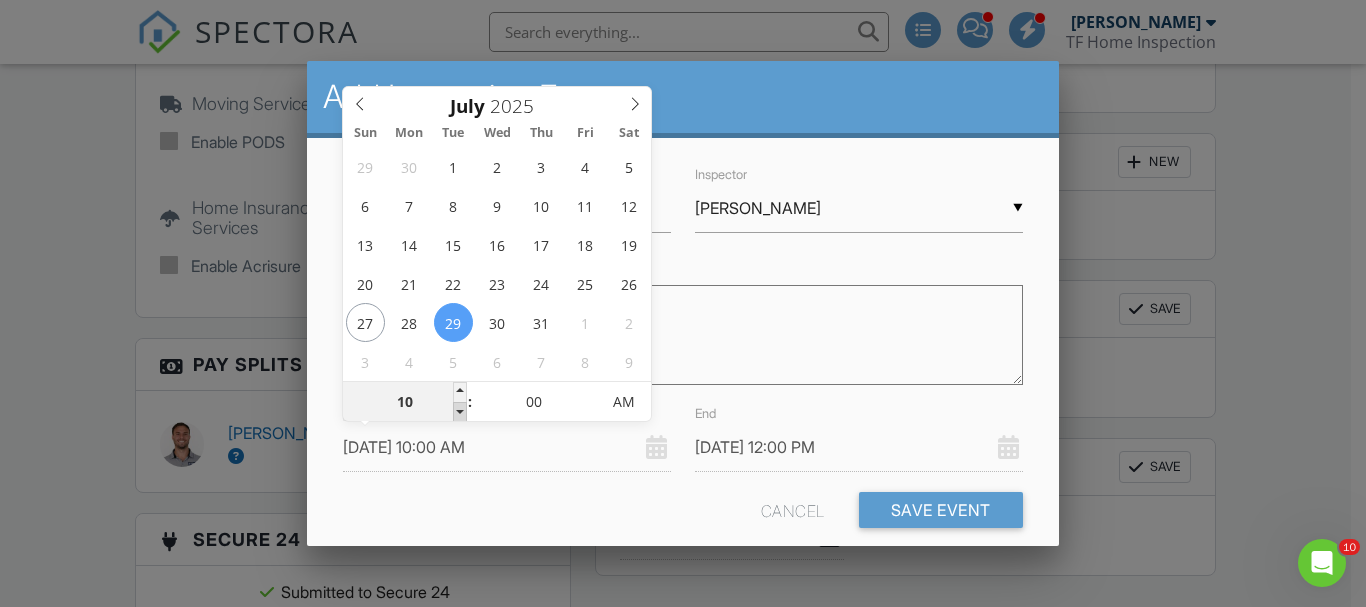 click at bounding box center [460, 412] 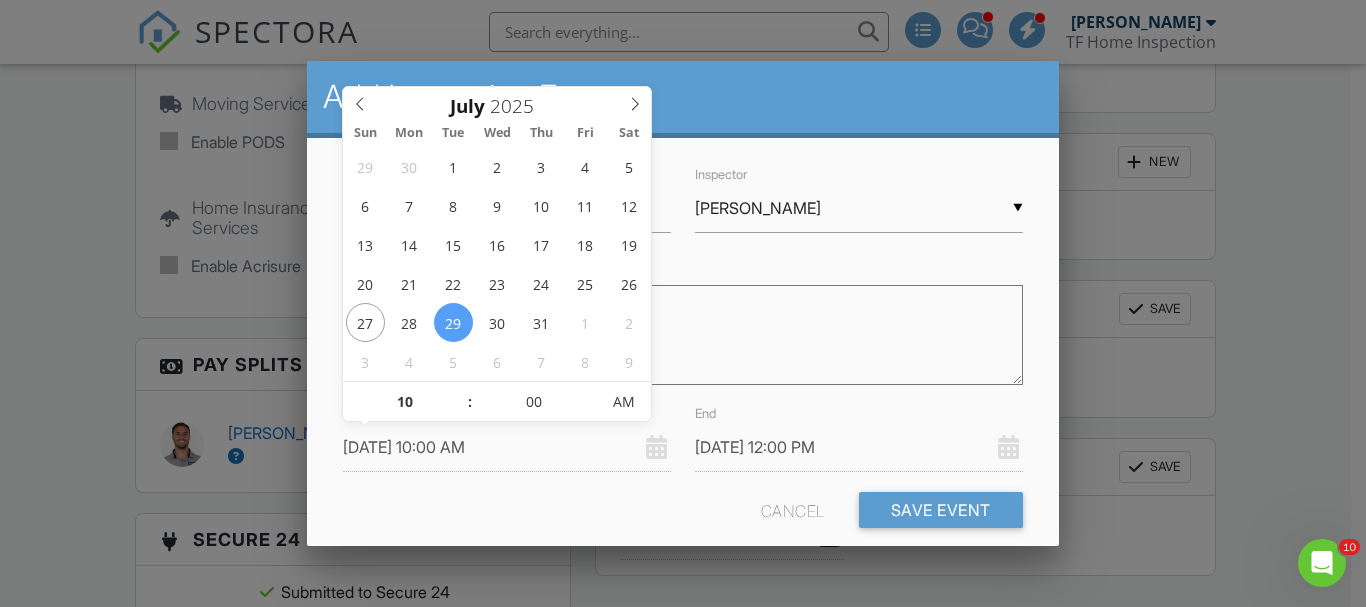 type on "[DATE] 11:00 AM" 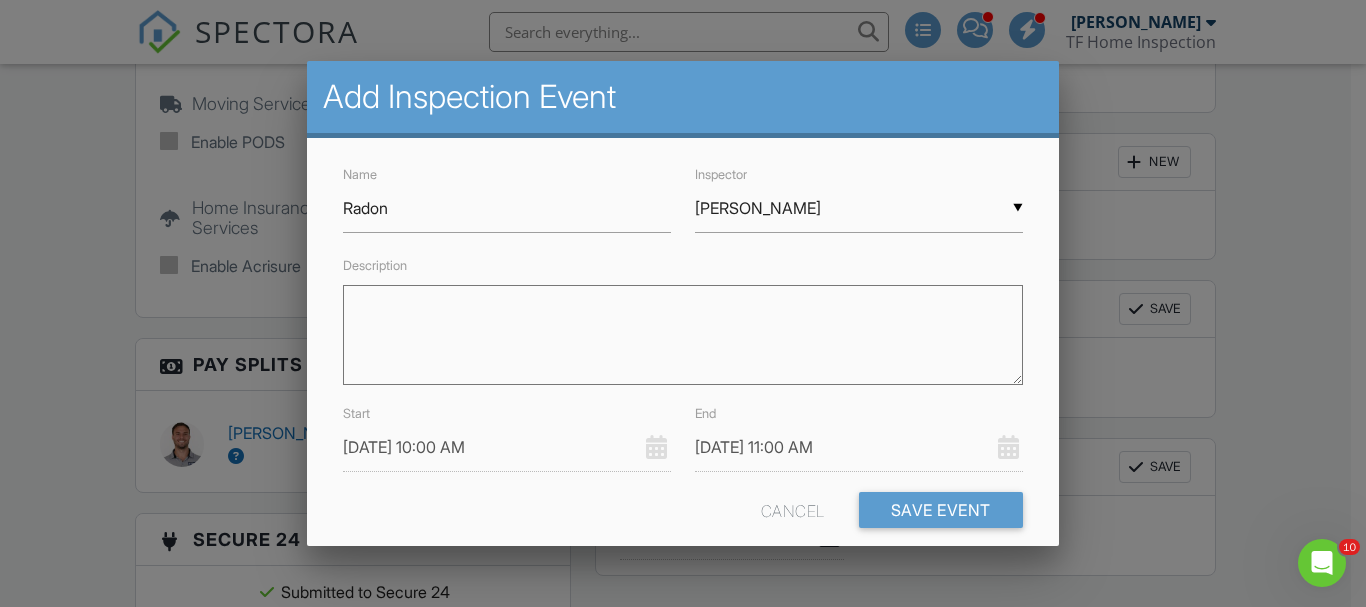 click on "Name
[PERSON_NAME]
Inspector
▼ [PERSON_NAME] [PERSON_NAME] [PERSON_NAME] [PERSON_NAME] [PERSON_NAME] [PERSON_NAME] [PERSON_NAME]
[PERSON_NAME]
[PERSON_NAME]
[PERSON_NAME]
[PERSON_NAME]
Description
Start
[DATE] 10:00 AM
End
[DATE] 11:00 AM
Cancel
Save Event" at bounding box center [682, 353] 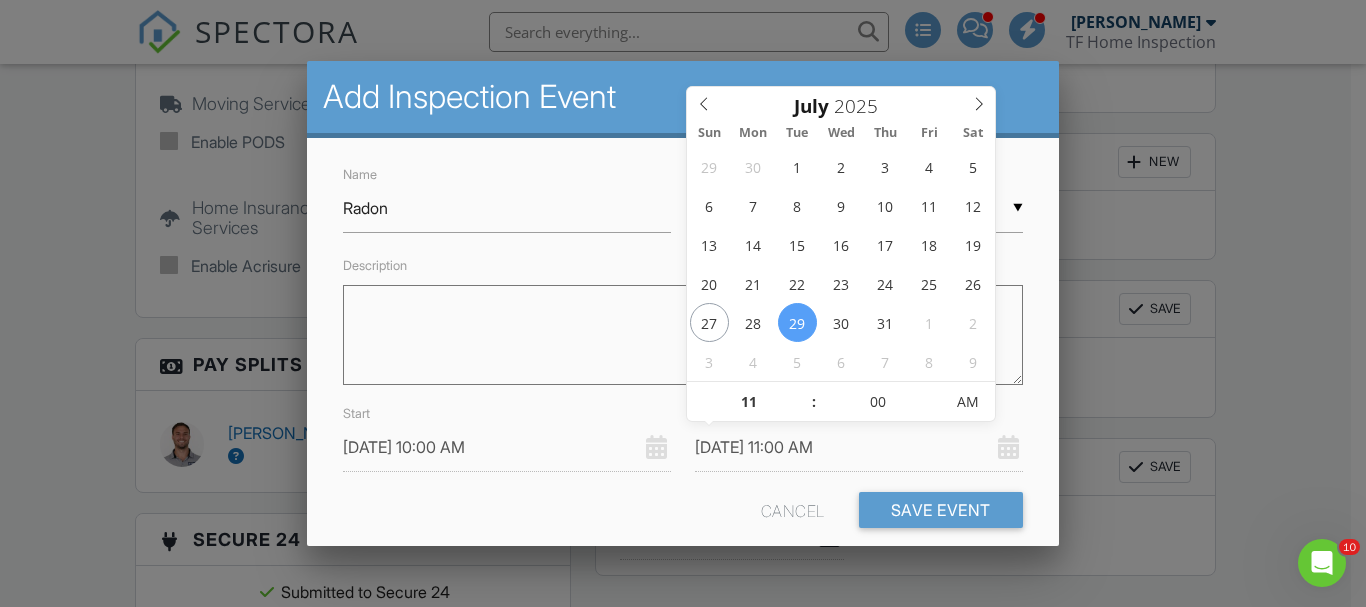 click on "Name
[PERSON_NAME]
Inspector
▼ [PERSON_NAME] [PERSON_NAME] [PERSON_NAME] [PERSON_NAME] [PERSON_NAME] [PERSON_NAME] [PERSON_NAME]
[PERSON_NAME]
[PERSON_NAME]
[PERSON_NAME]
[PERSON_NAME]
Description
Start
[DATE] 10:00 AM
End
[DATE] 11:00 AM
Cancel
Save Event" at bounding box center (682, 353) 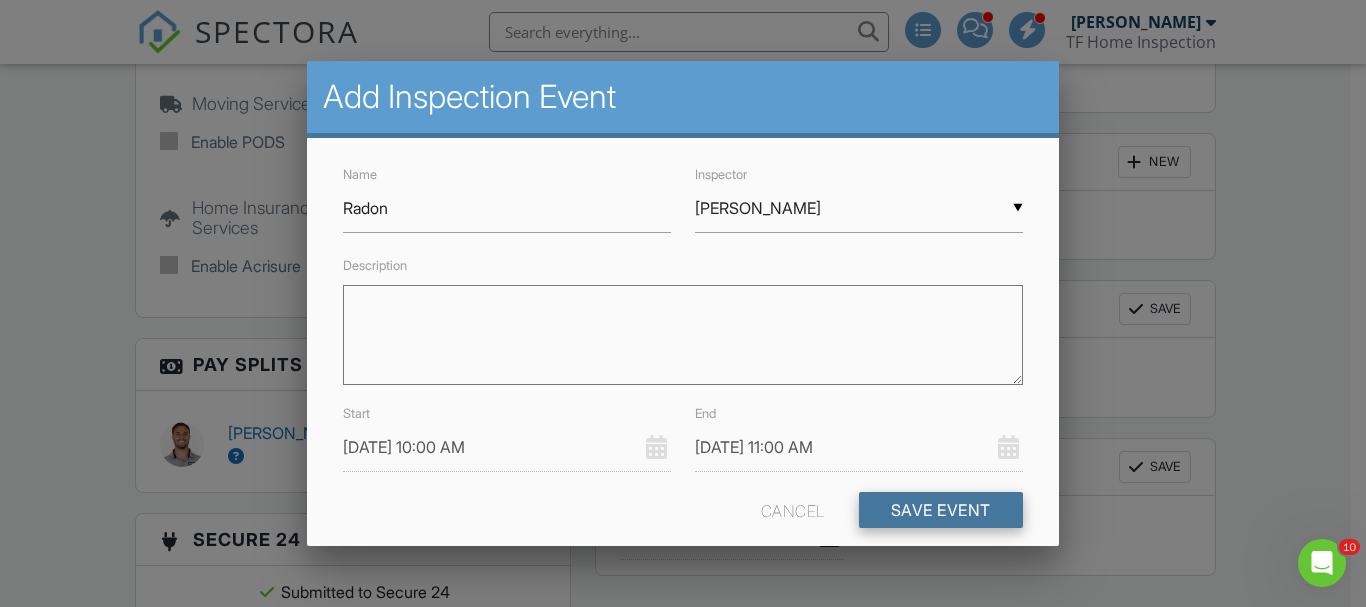 click on "Save Event" at bounding box center [941, 510] 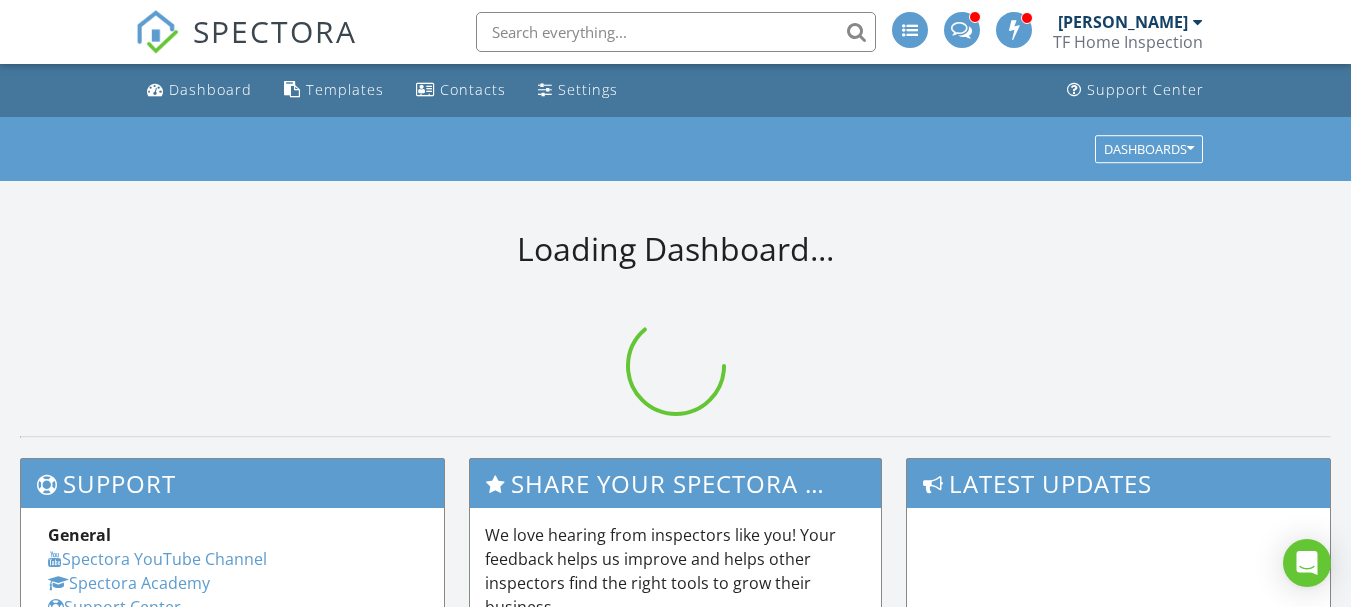 scroll, scrollTop: 0, scrollLeft: 0, axis: both 